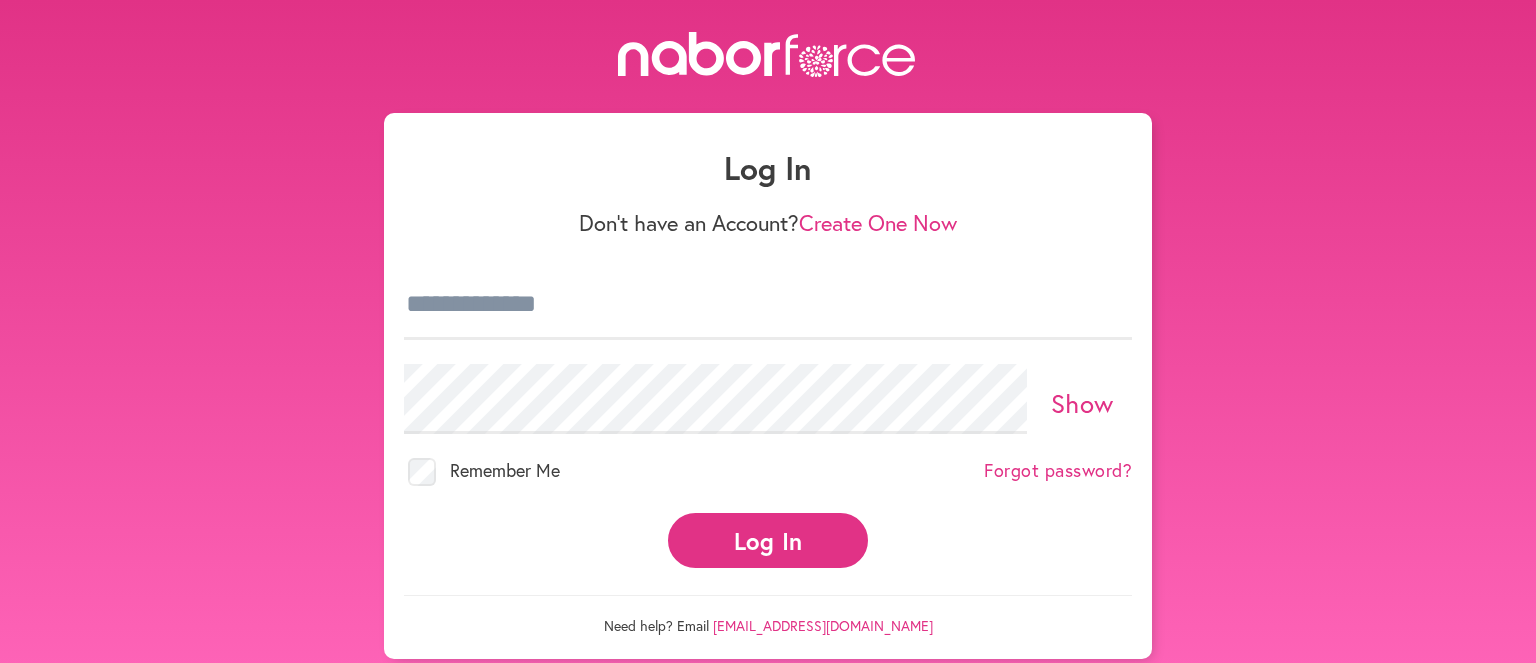 scroll, scrollTop: 0, scrollLeft: 0, axis: both 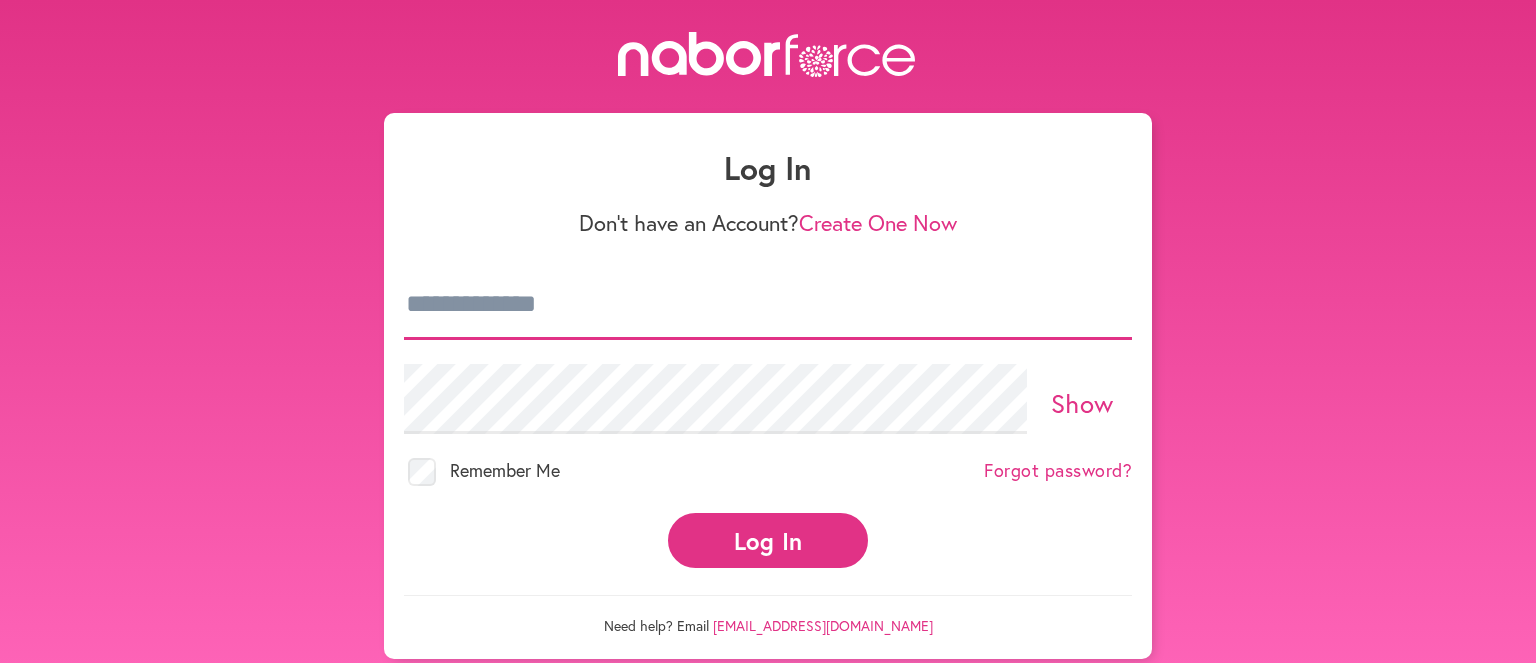 drag, startPoint x: 457, startPoint y: 309, endPoint x: 500, endPoint y: 294, distance: 45.54119 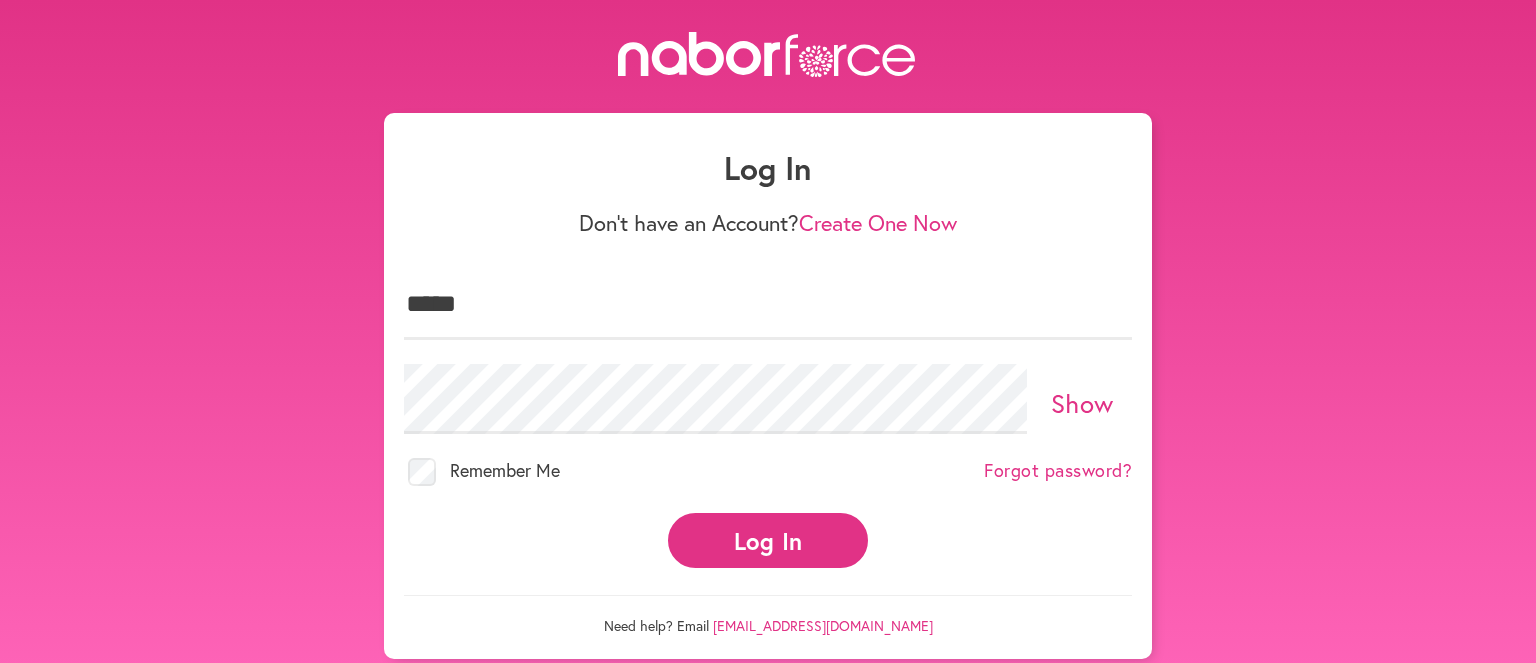 click on "Don't have an Account?  Create One Now" at bounding box center (768, 223) 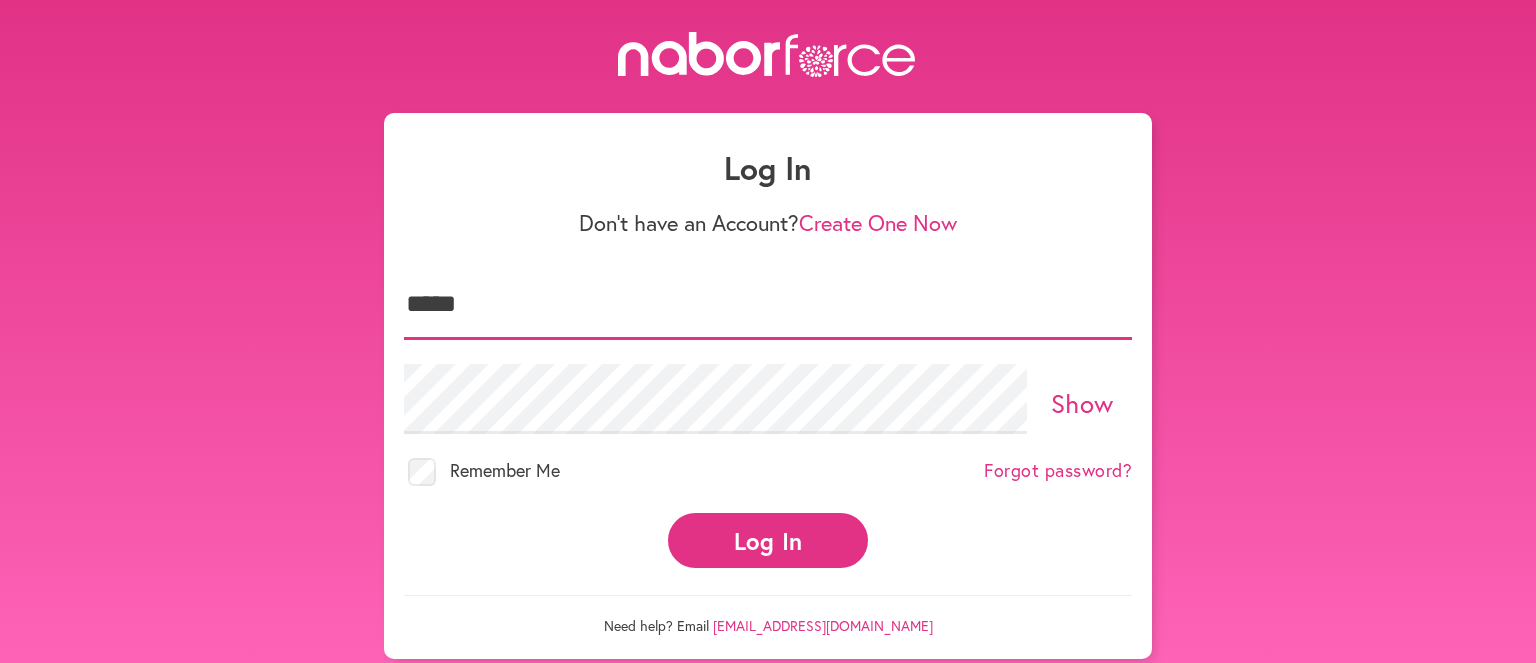 click on "*****" at bounding box center (768, 305) 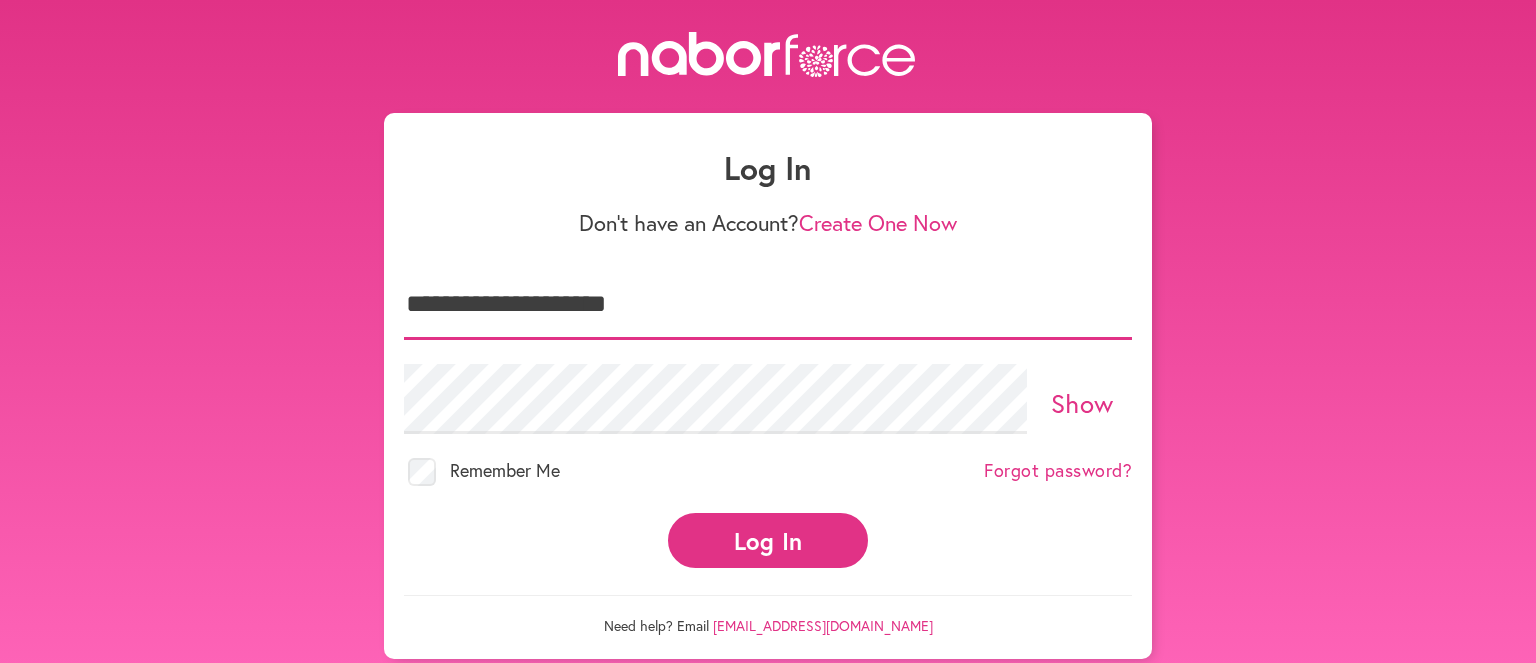 type on "**********" 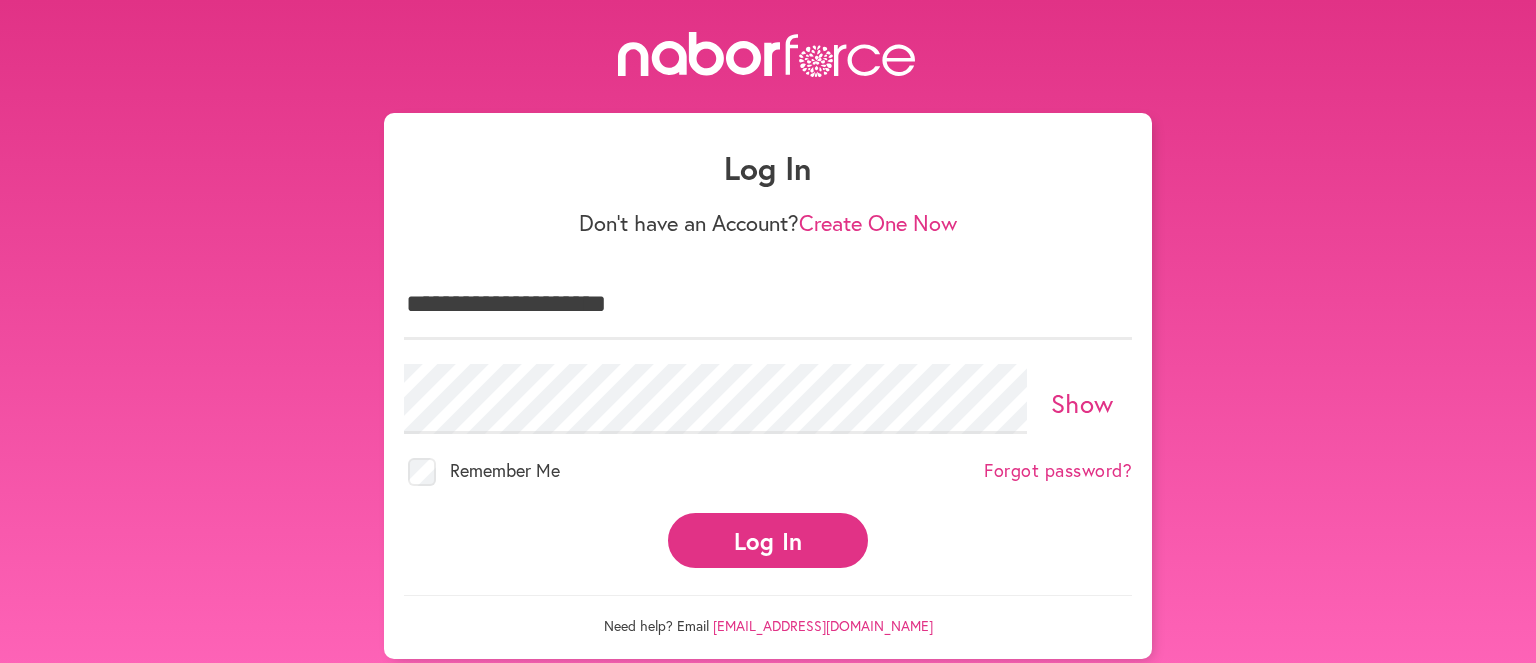 click on "Show" at bounding box center (1082, 403) 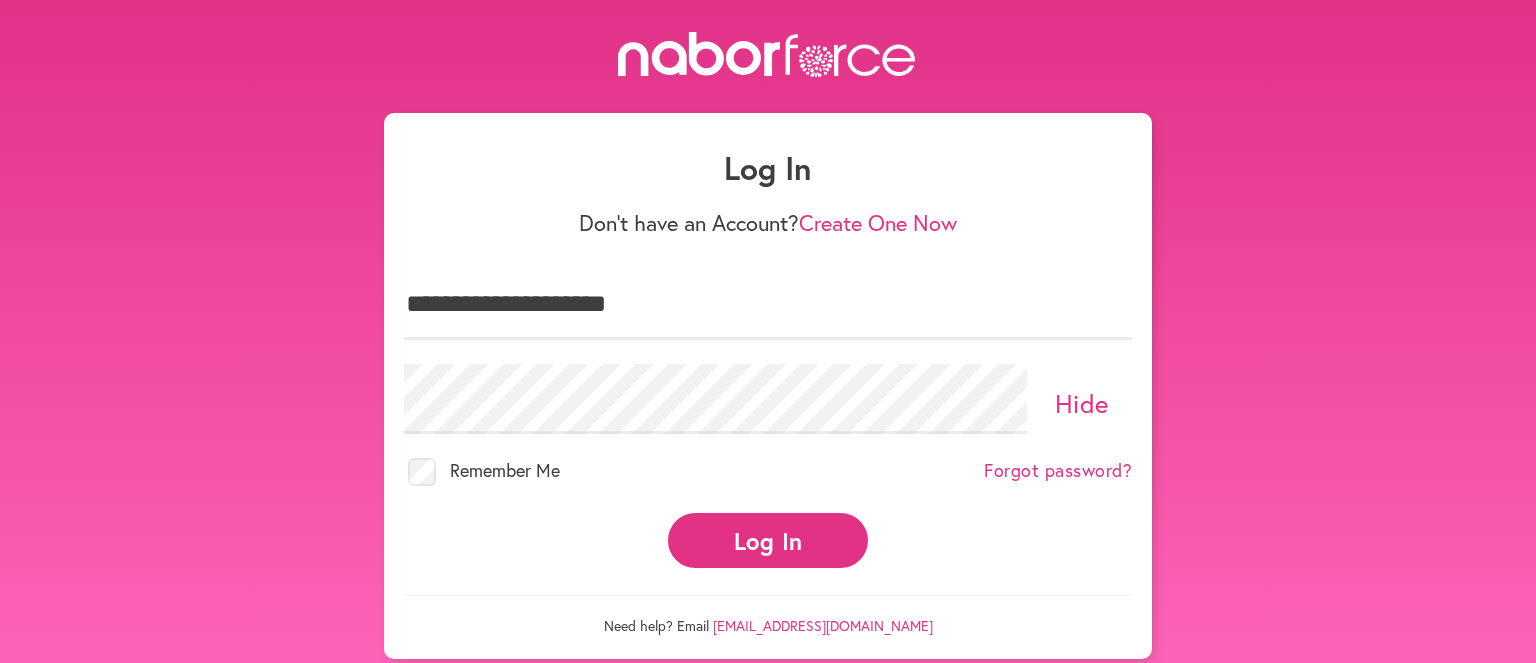 click on "Log In" at bounding box center [768, 540] 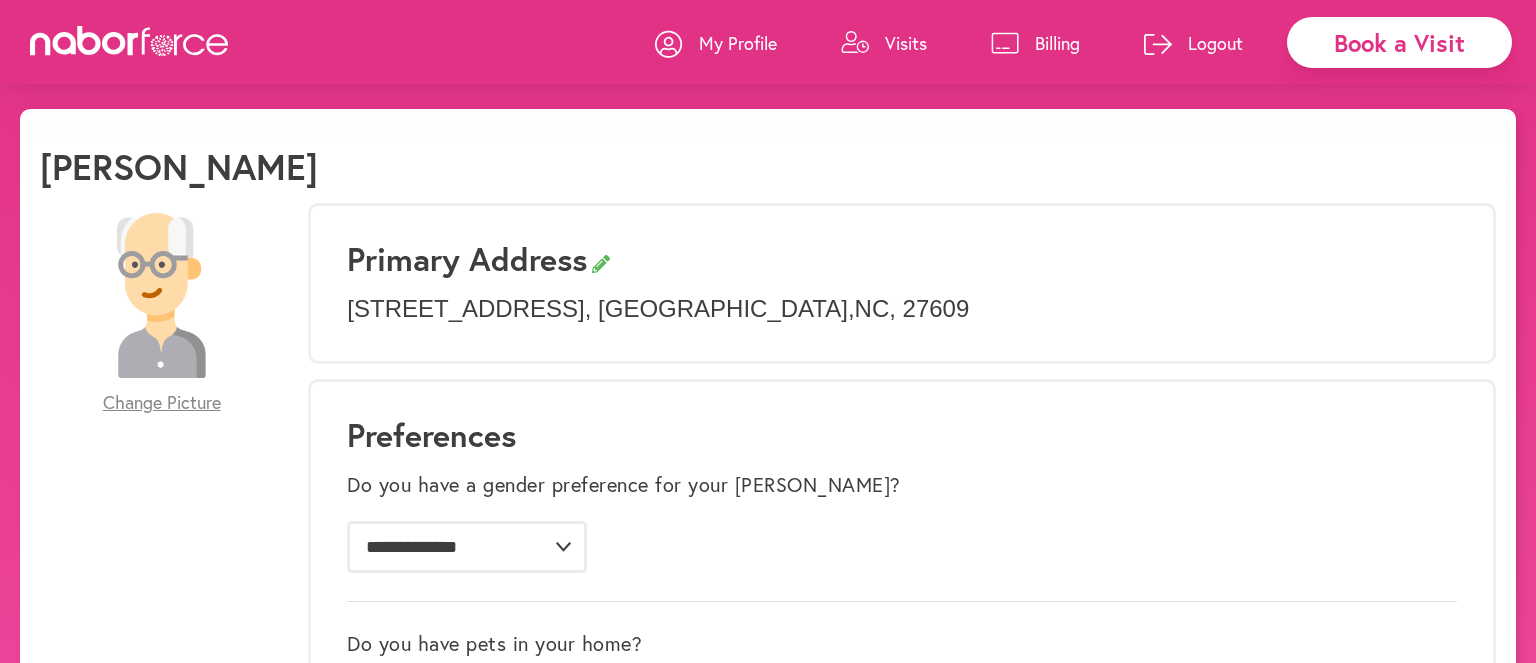 scroll, scrollTop: 0, scrollLeft: 0, axis: both 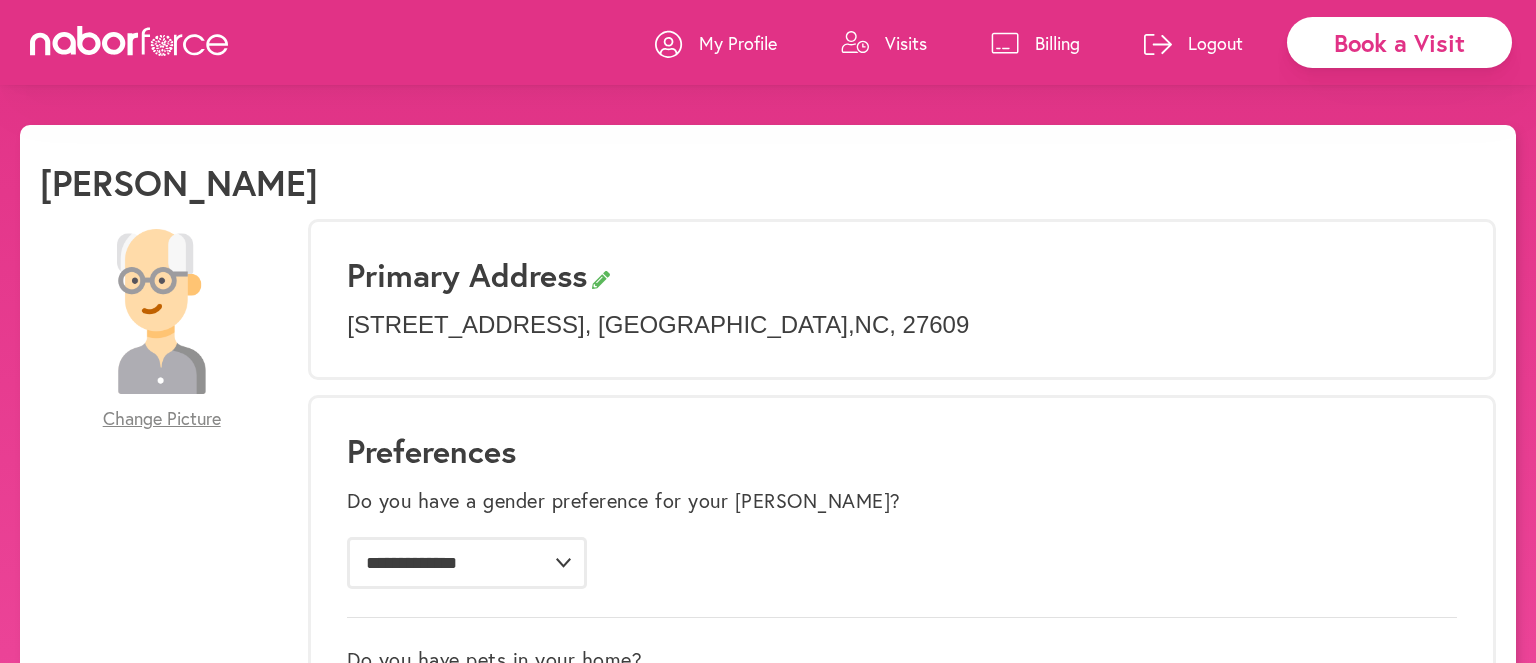 click on "Logout" at bounding box center [1215, 43] 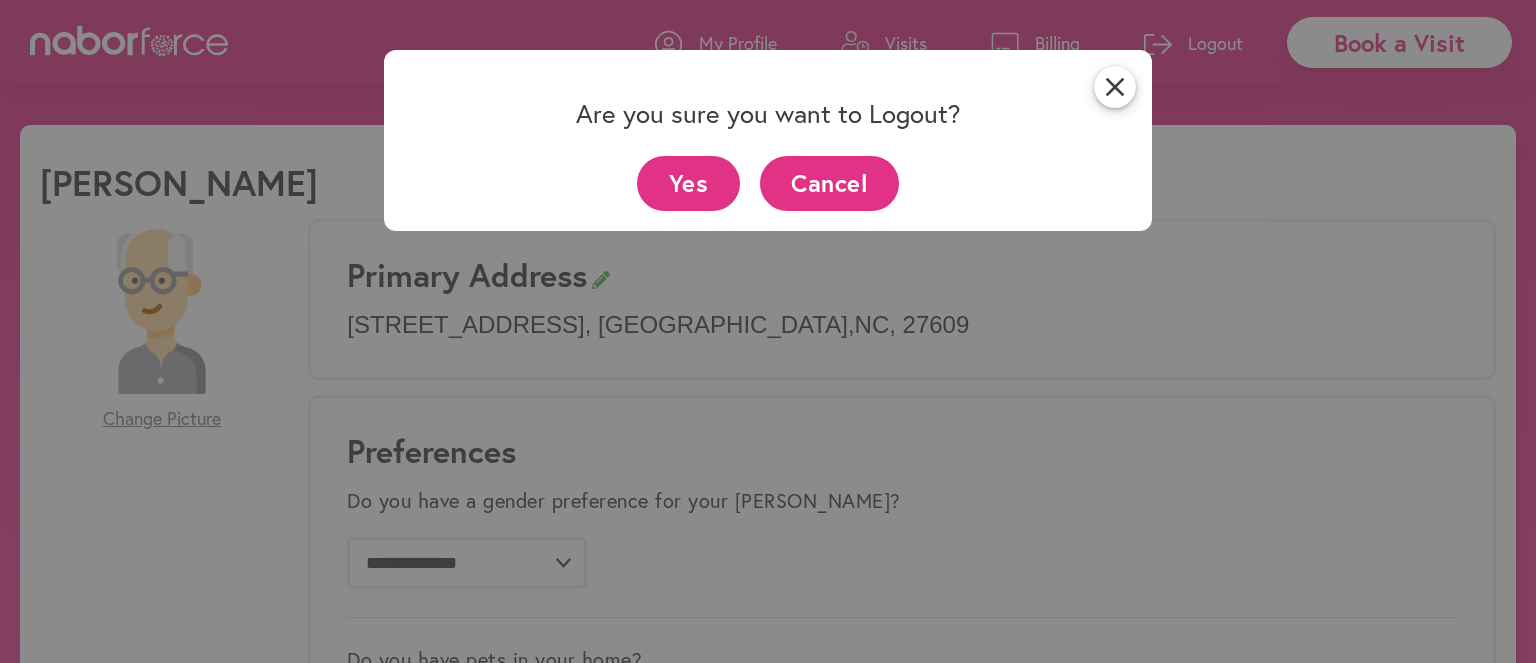 click on "Cancel" at bounding box center [829, 183] 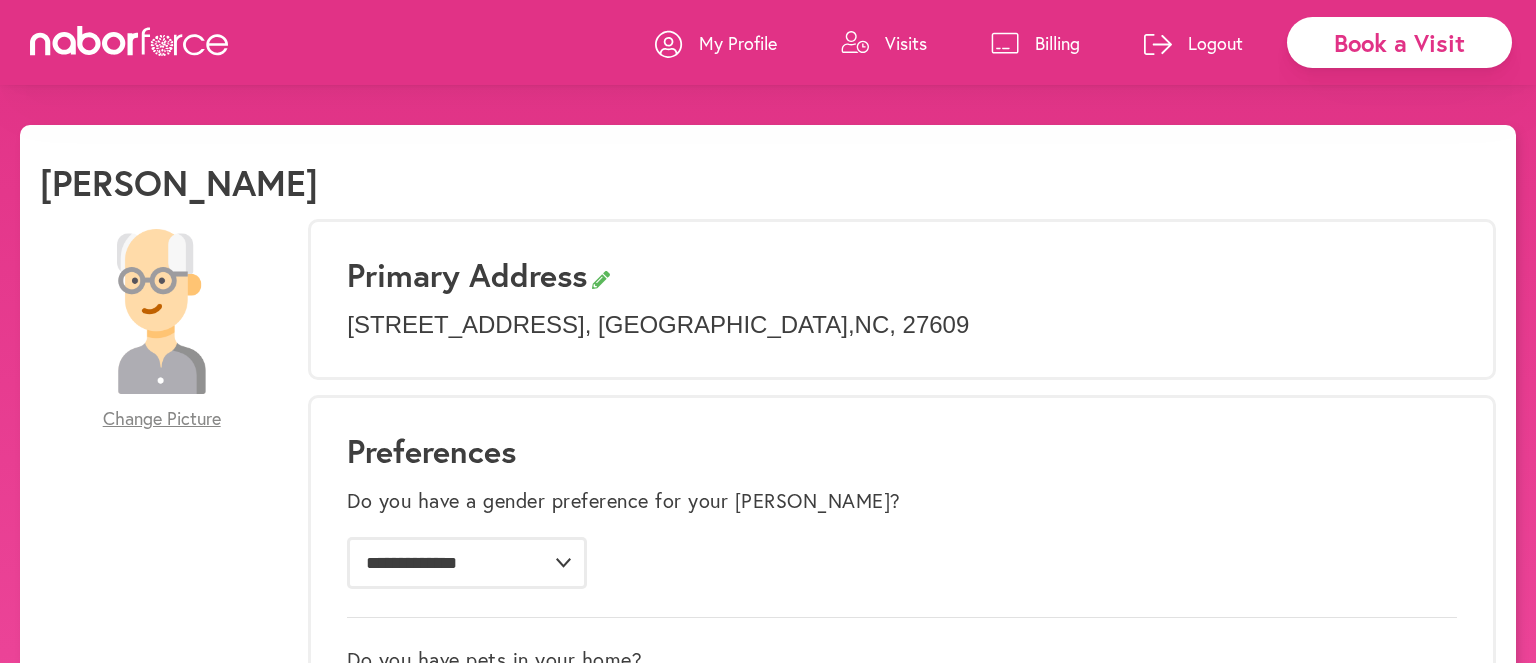 click on "Visits" at bounding box center [906, 43] 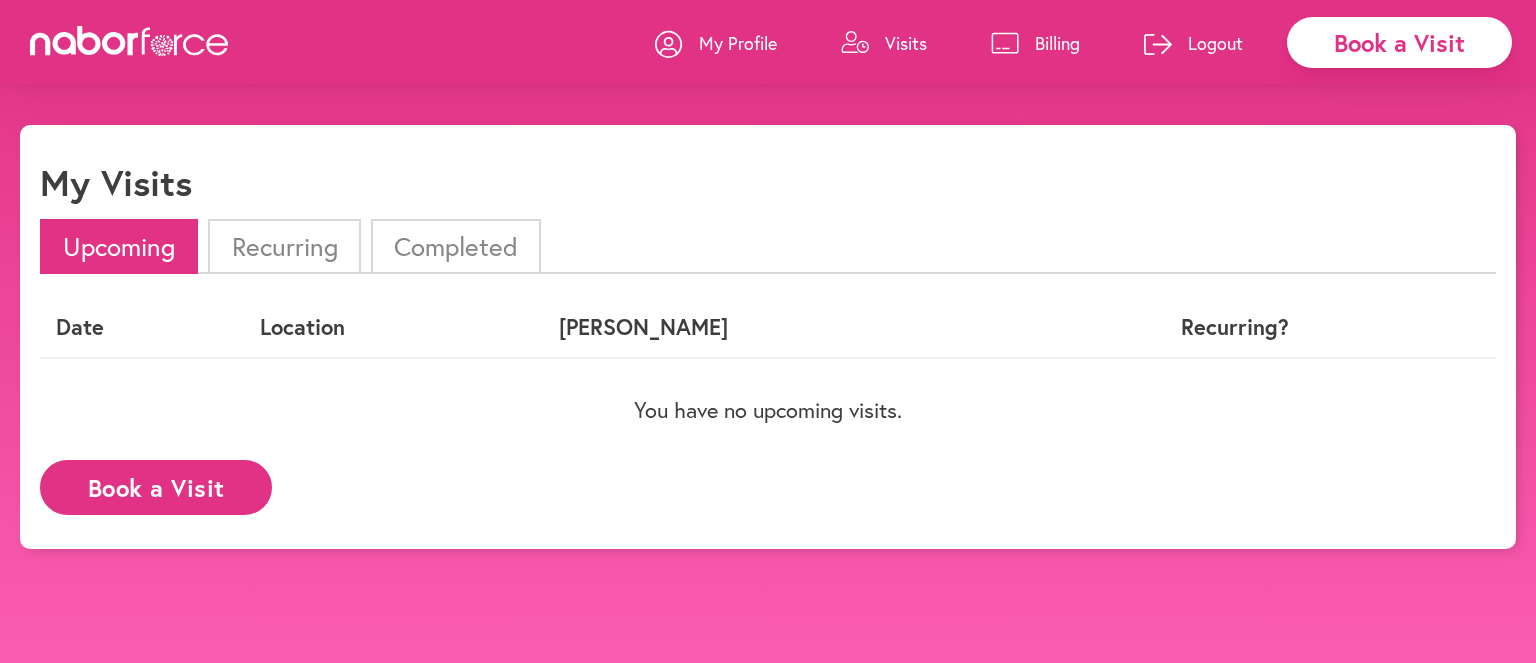 click on "Billing" at bounding box center [1057, 43] 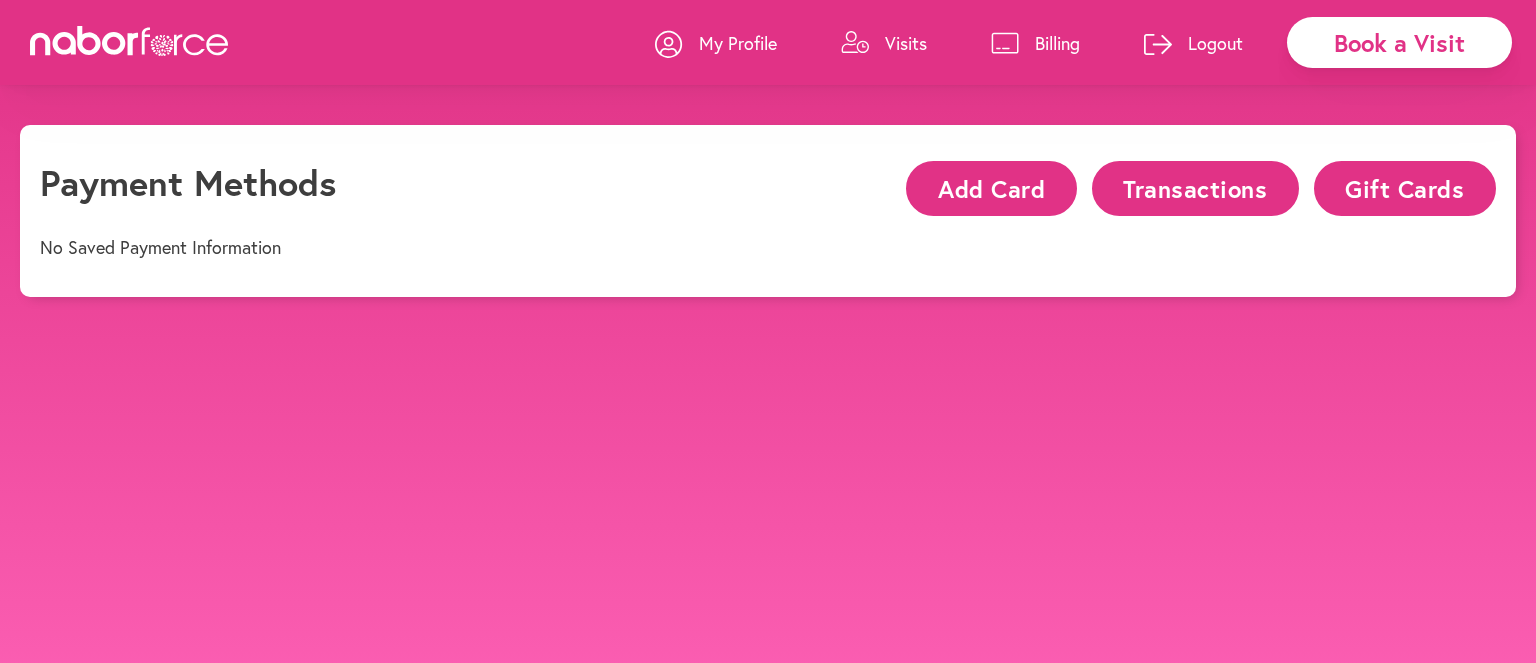 click on "My Profile" at bounding box center (738, 43) 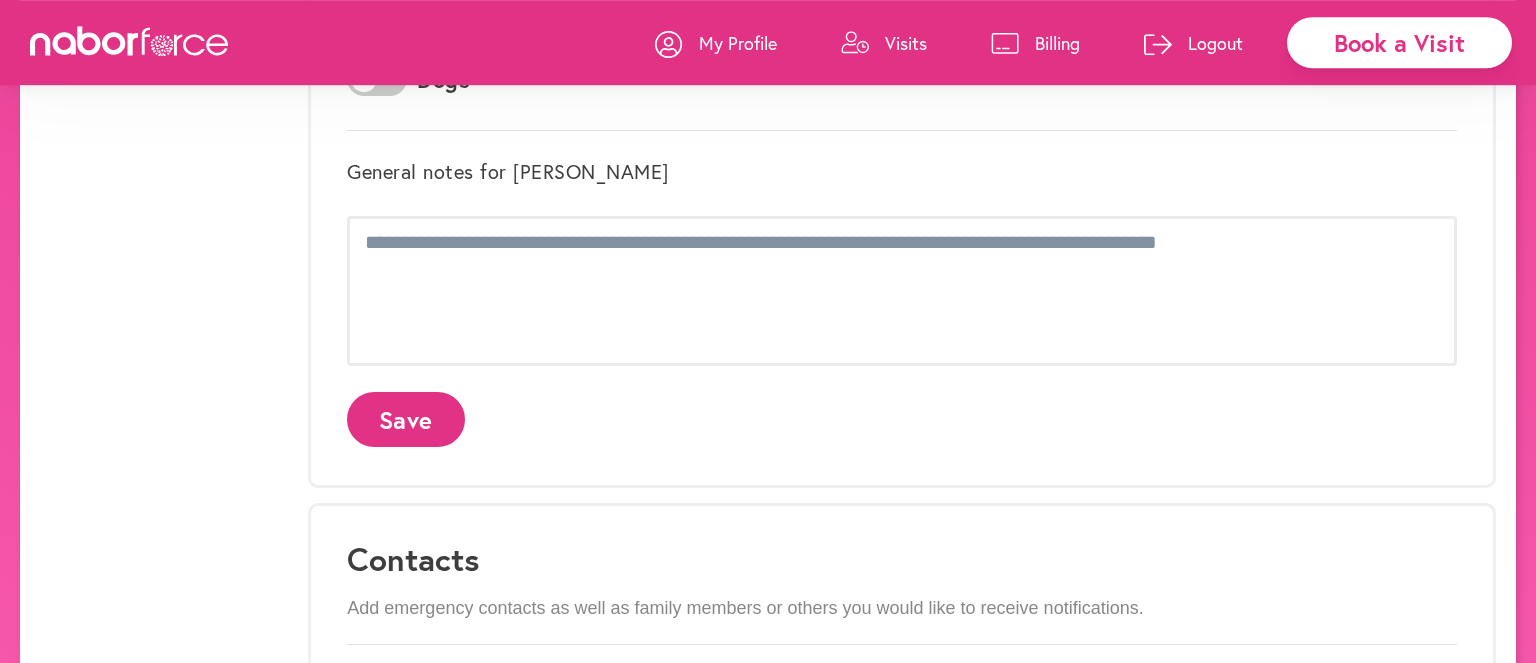 scroll, scrollTop: 0, scrollLeft: 0, axis: both 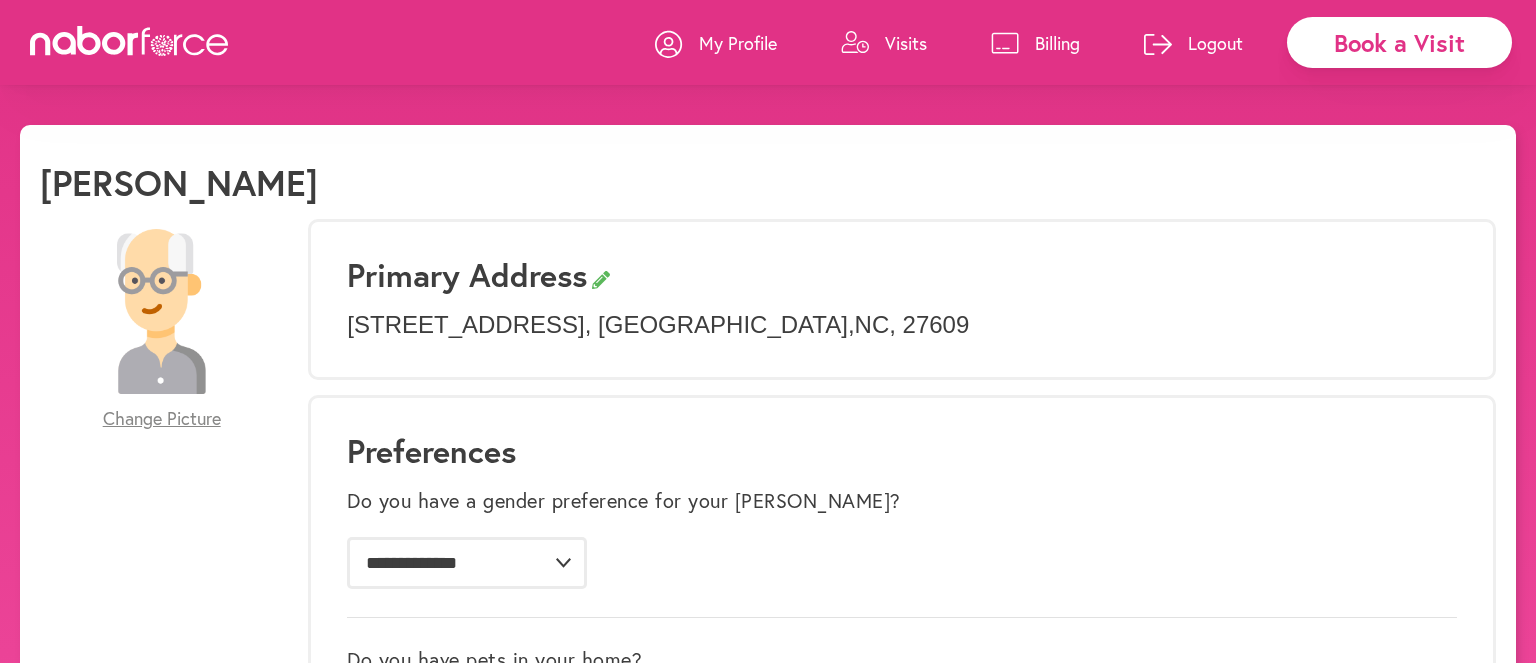 click 